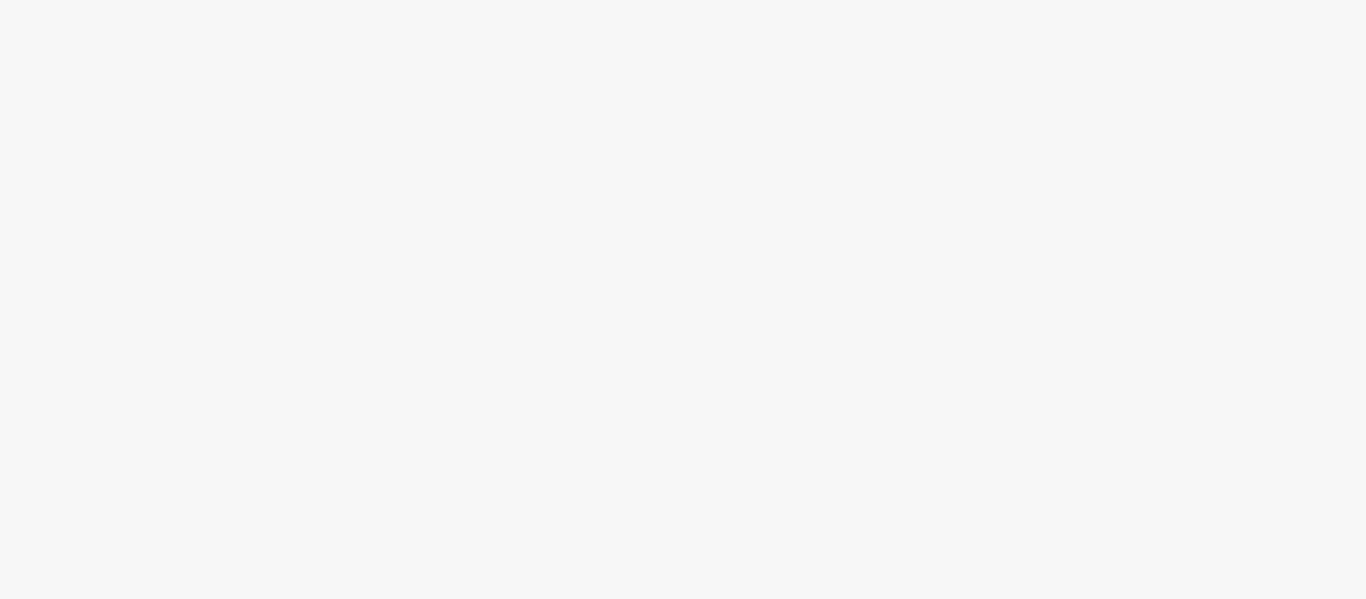 scroll, scrollTop: 0, scrollLeft: 0, axis: both 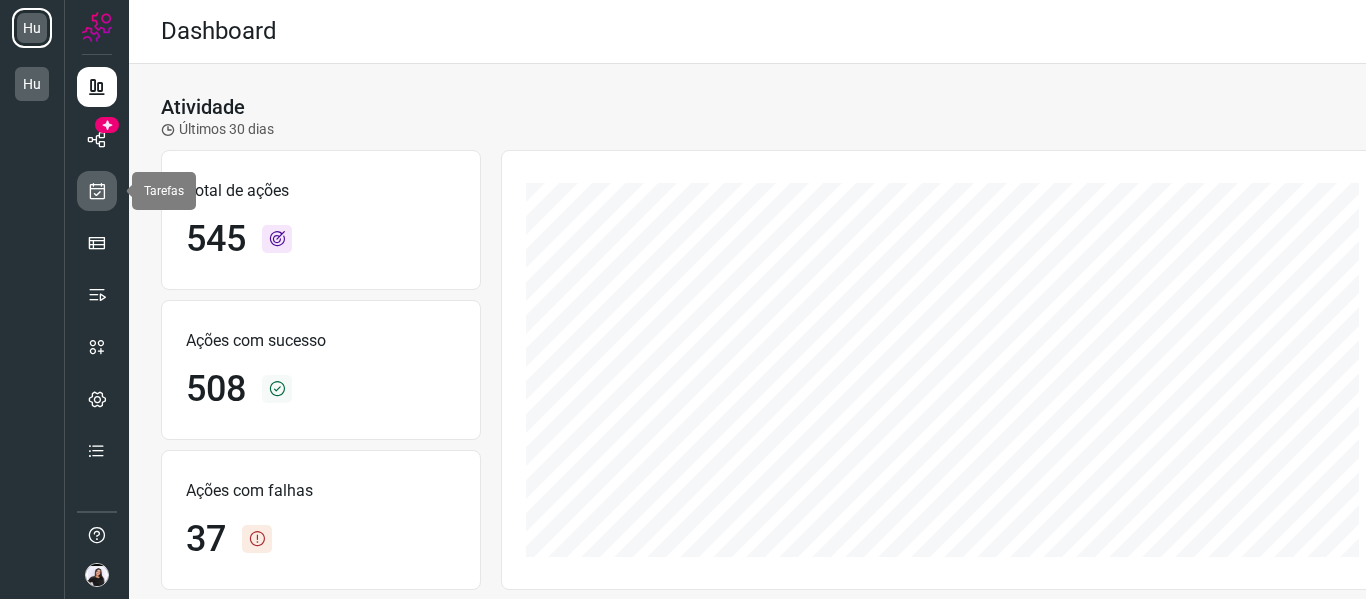 click at bounding box center (97, 191) 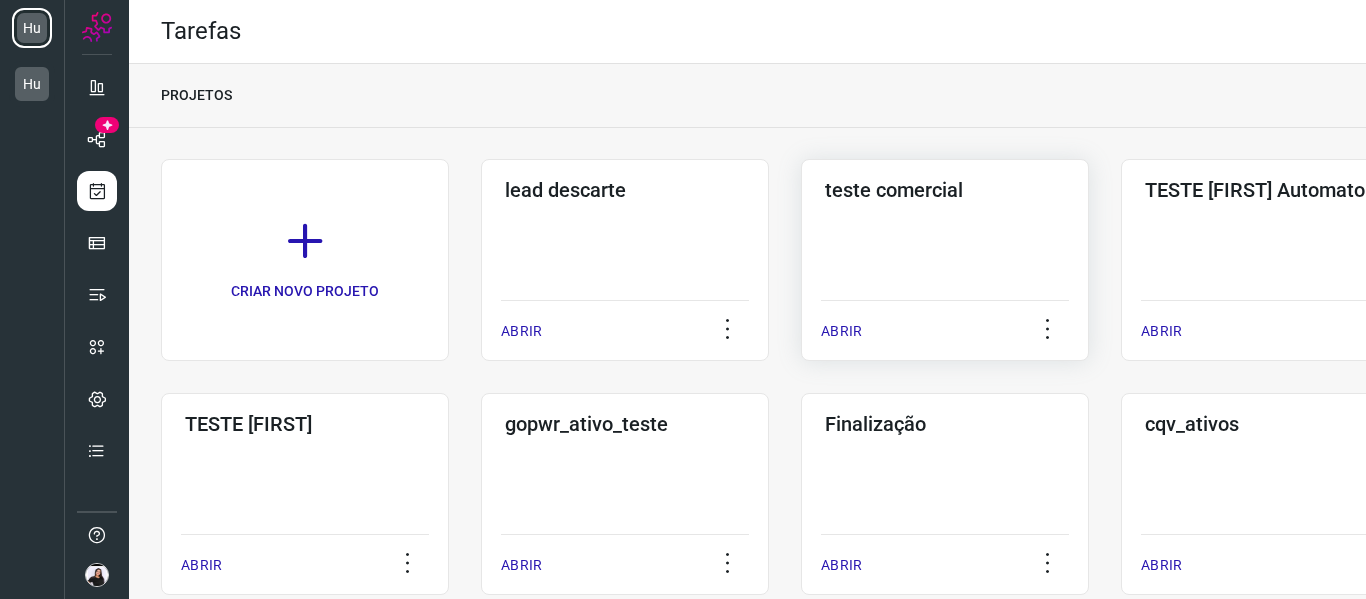 click on "teste comercial  ABRIR" 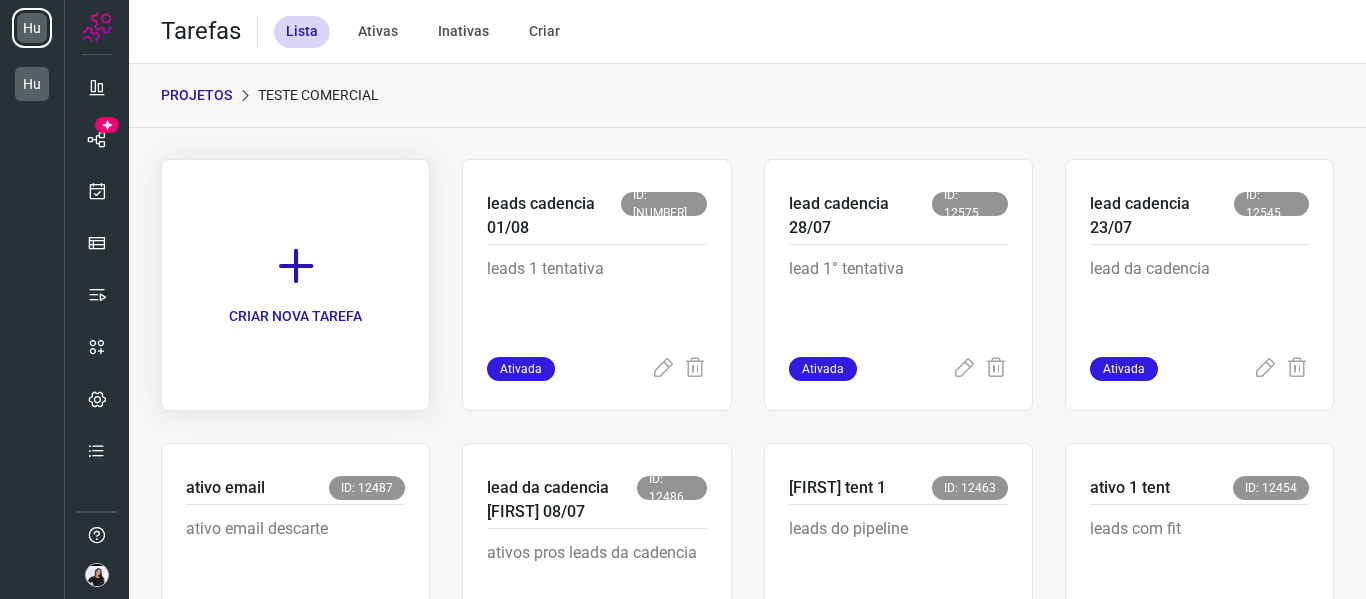 click on "CRIAR NOVA TAREFA" at bounding box center [295, 285] 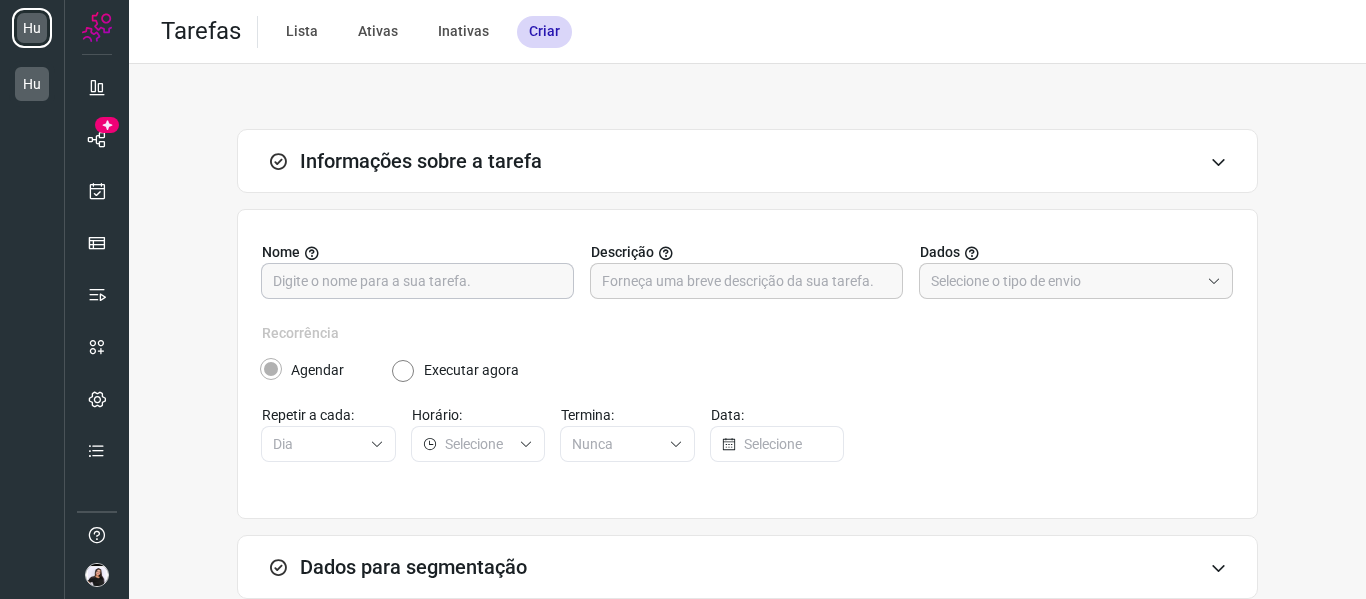 click at bounding box center [417, 281] 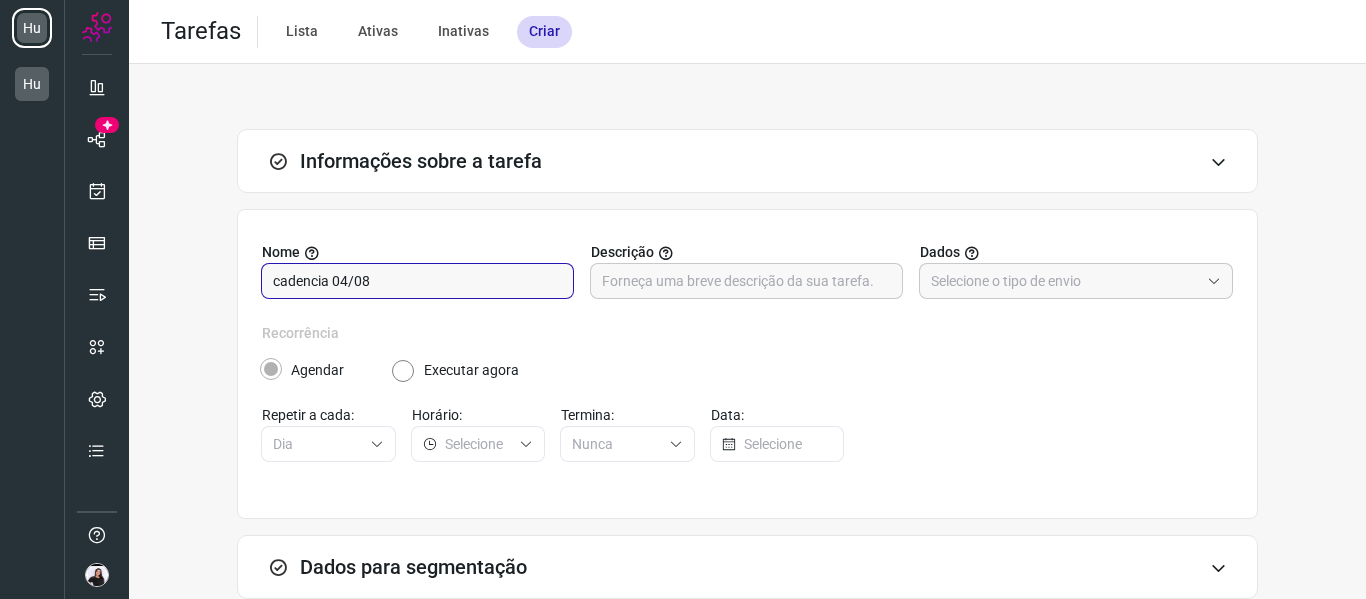 type on "cadencia 04/08" 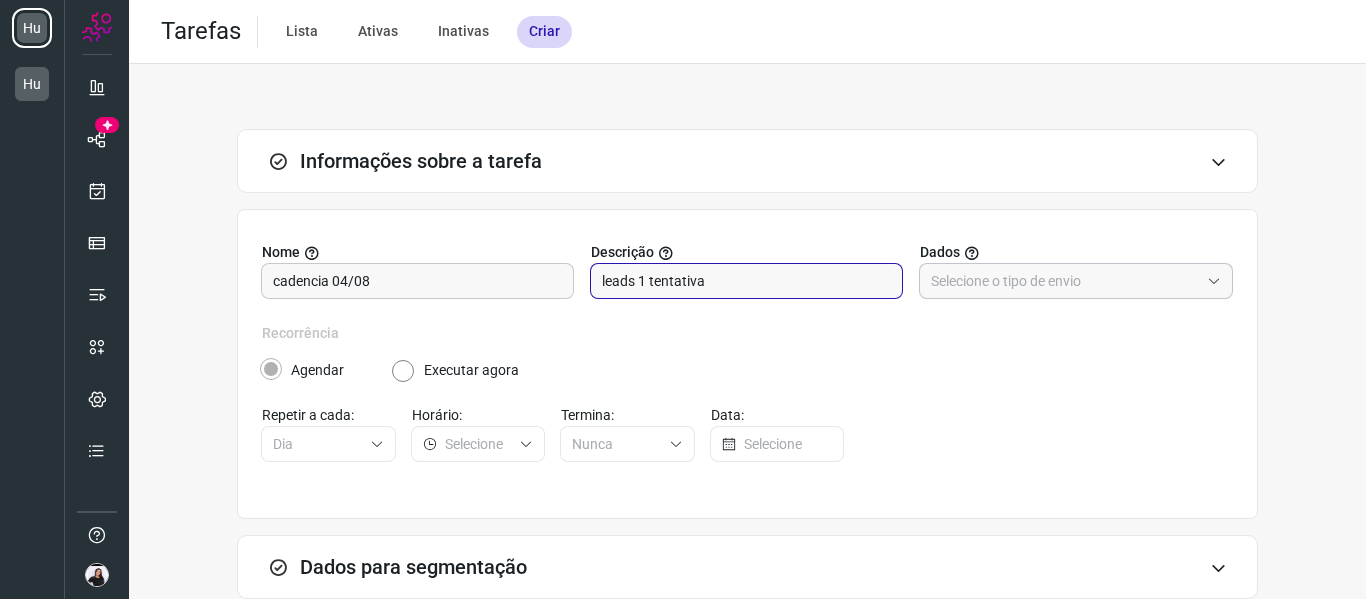 type on "leads 1 tentativa" 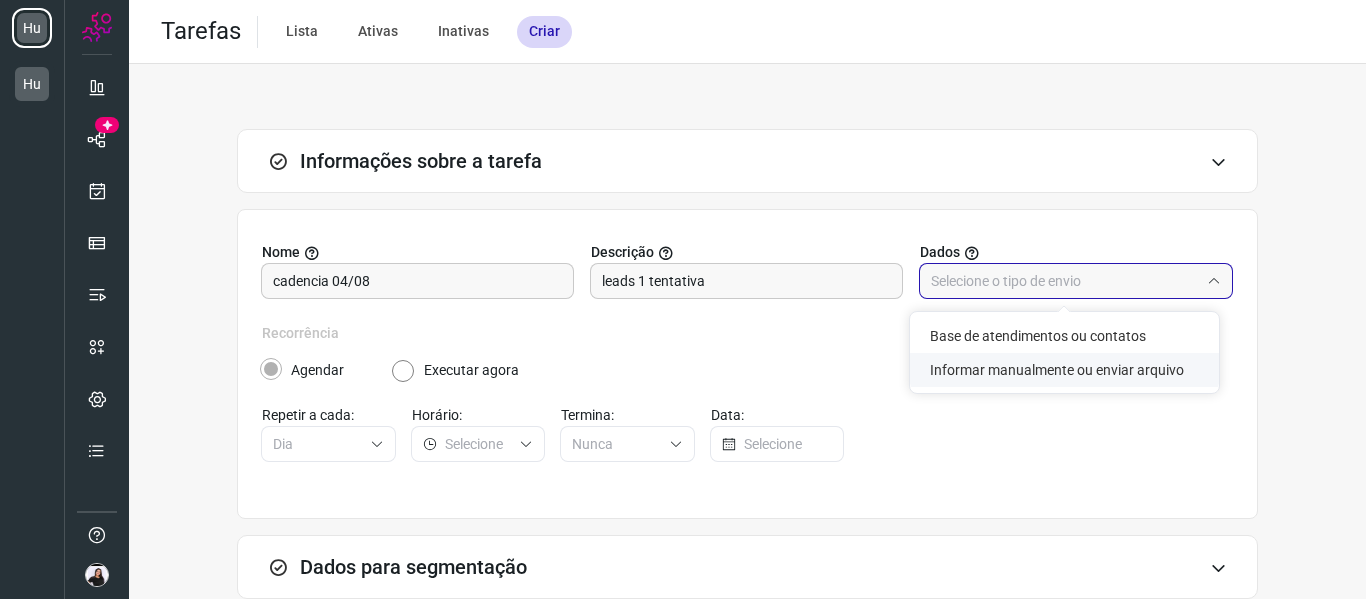 click on "Informar manualmente ou enviar arquivo" 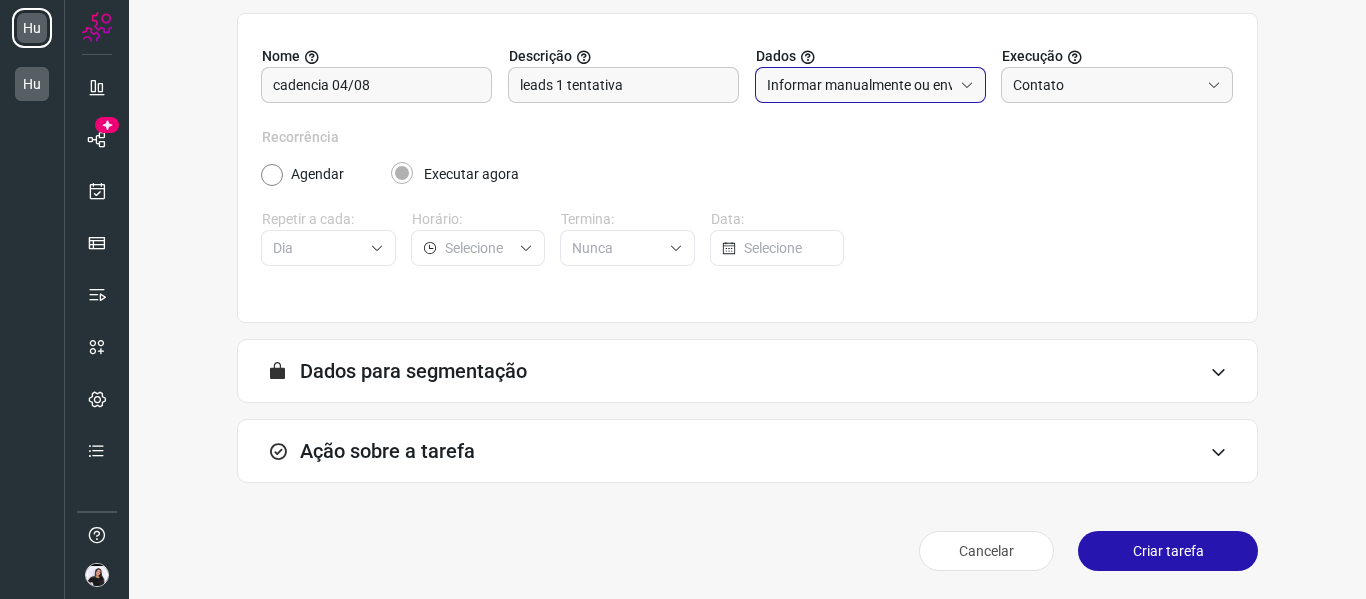 click on "Ação sobre a tarefa" at bounding box center (747, 451) 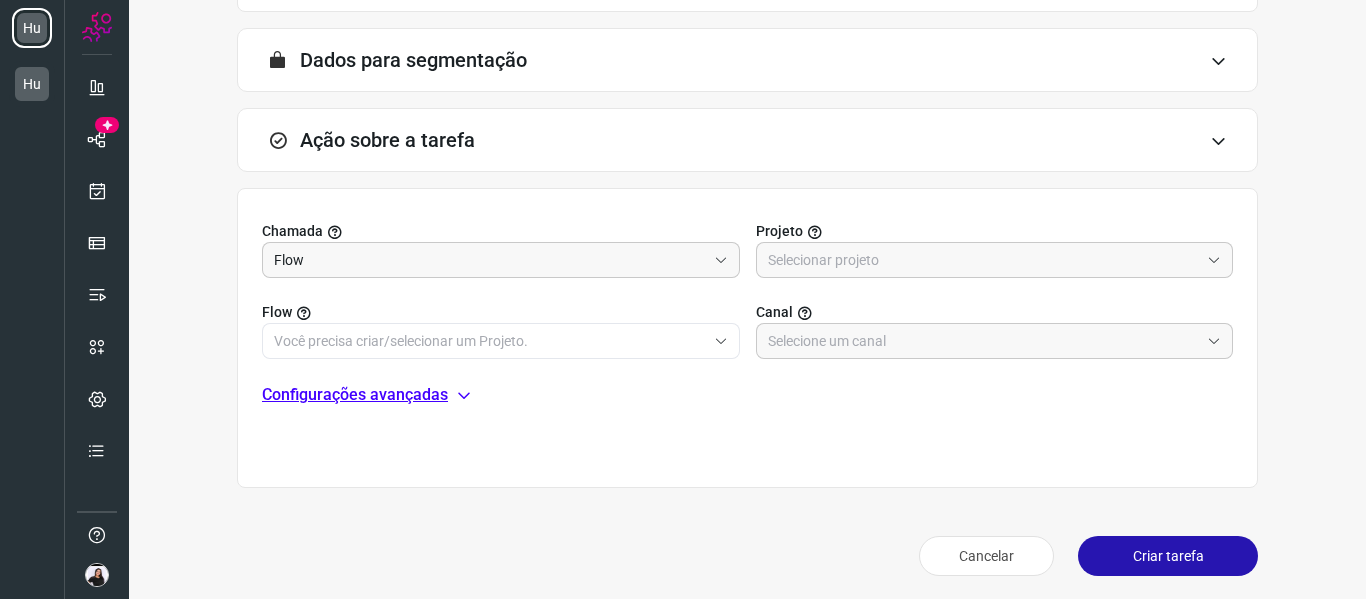 scroll, scrollTop: 512, scrollLeft: 0, axis: vertical 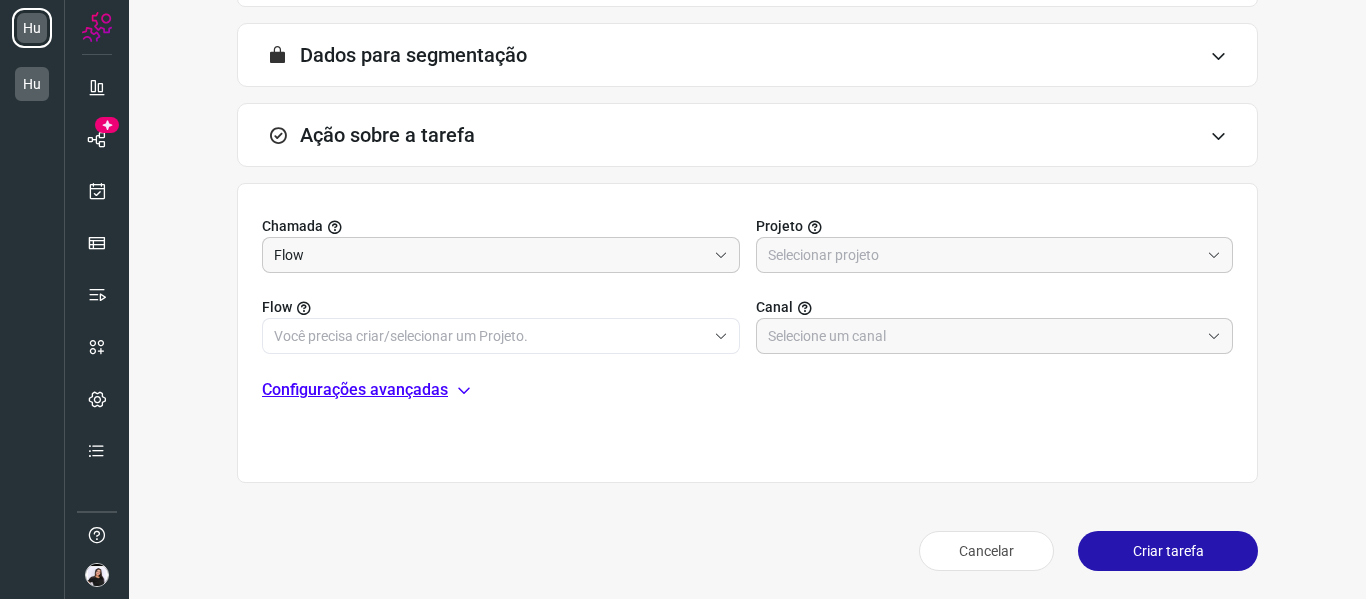 click on "Flow Canal" at bounding box center (747, 313) 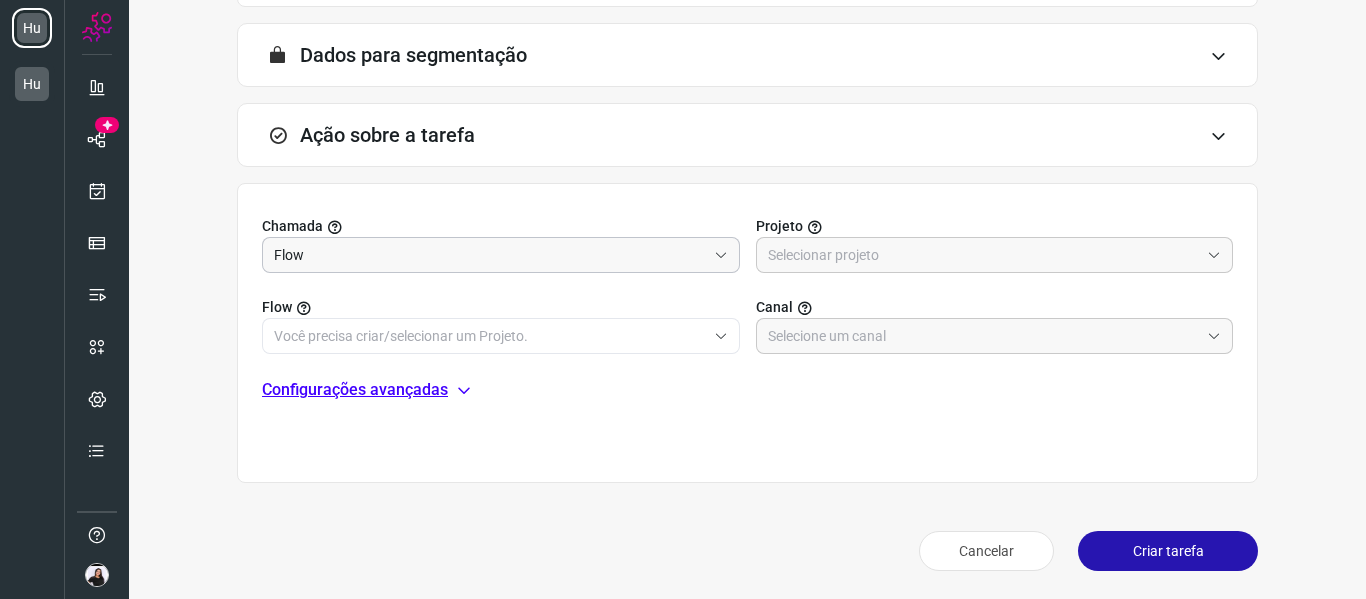 click on "Flow" at bounding box center (490, 255) 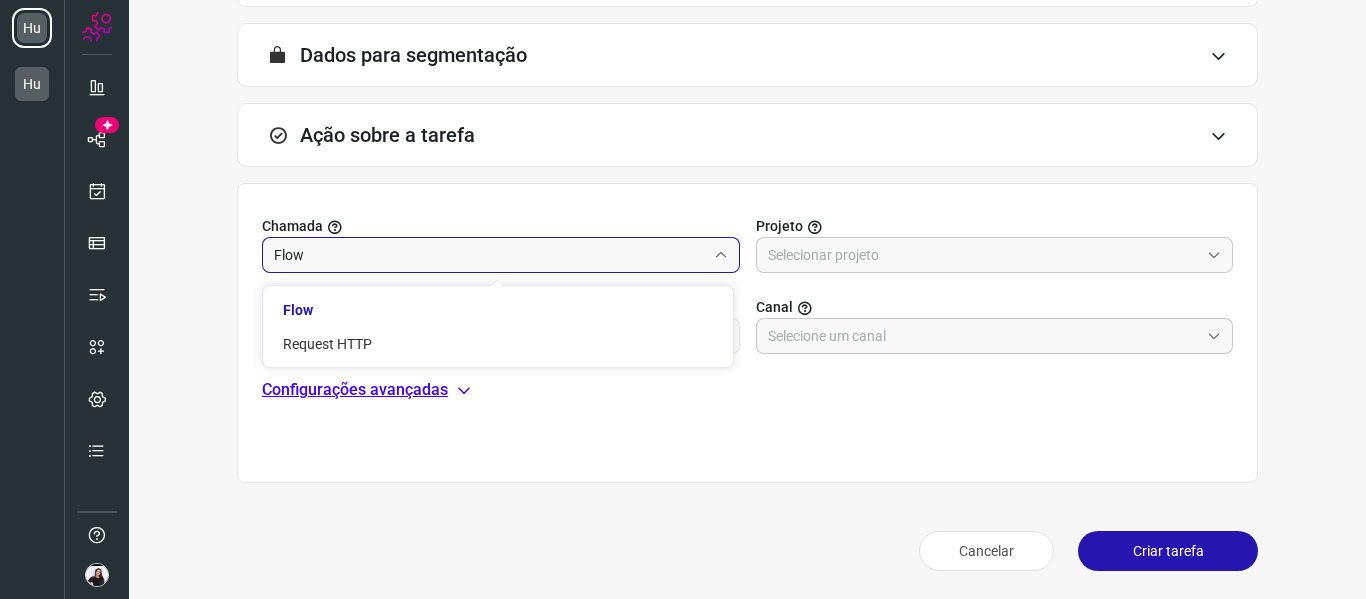 click on "Flow Request HTTP" at bounding box center [498, 327] 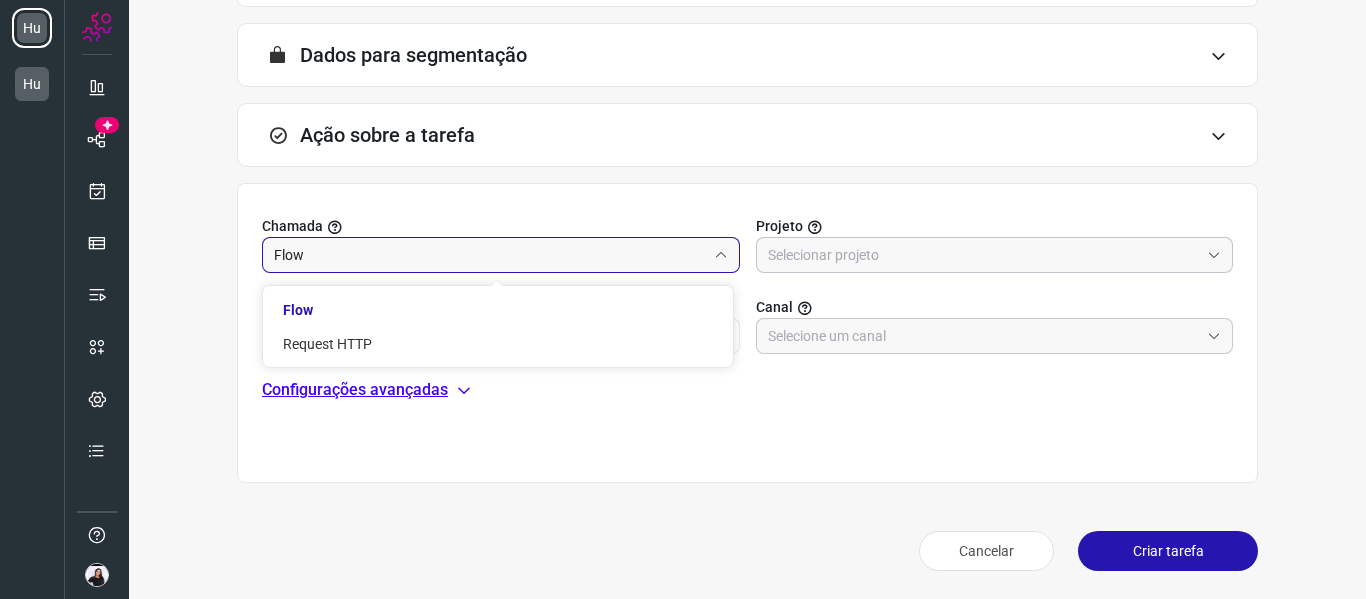 click at bounding box center (984, 255) 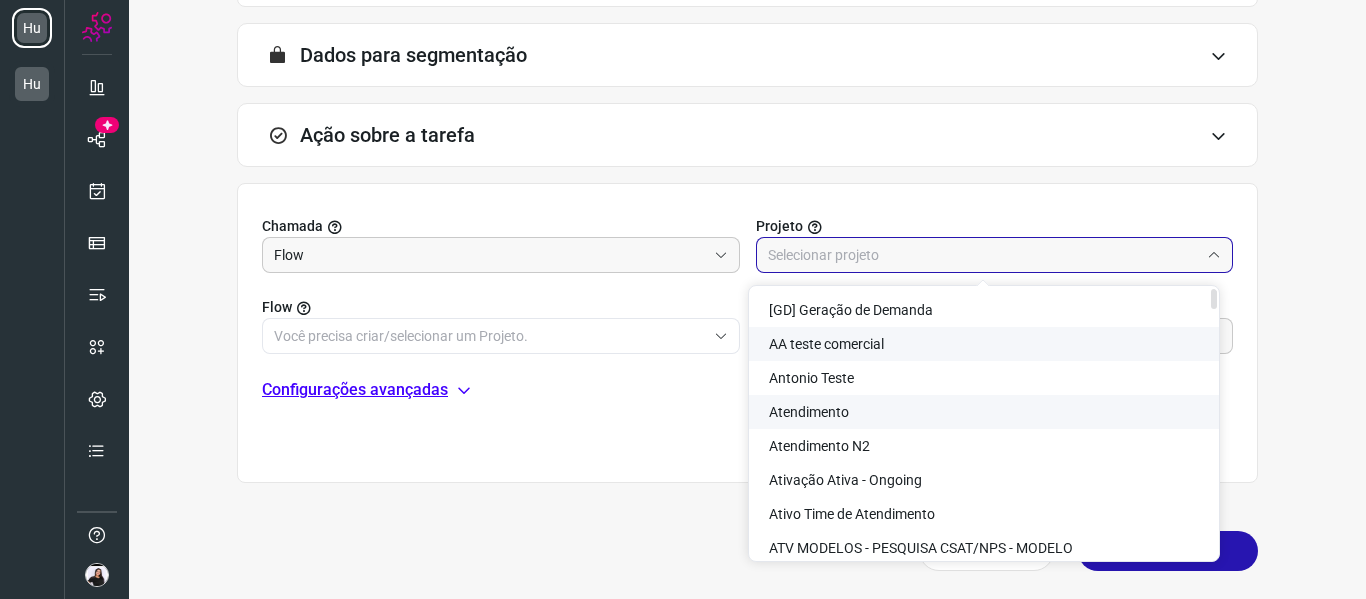 drag, startPoint x: 887, startPoint y: 356, endPoint x: 754, endPoint y: 328, distance: 135.91542 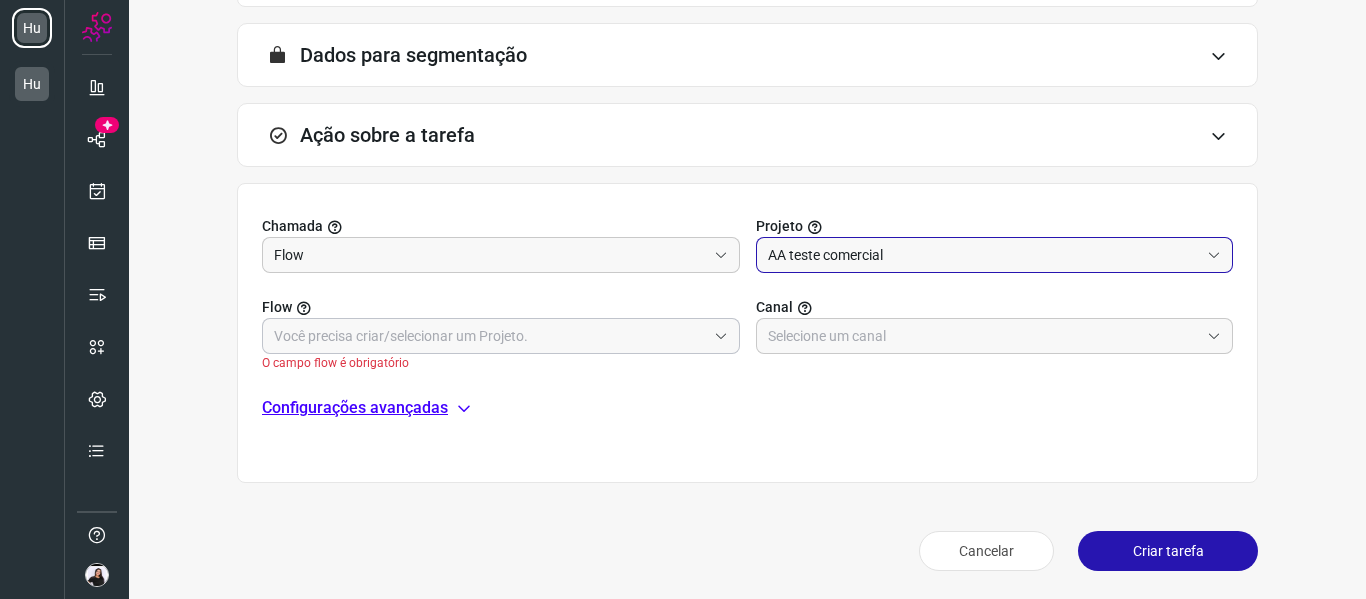 click 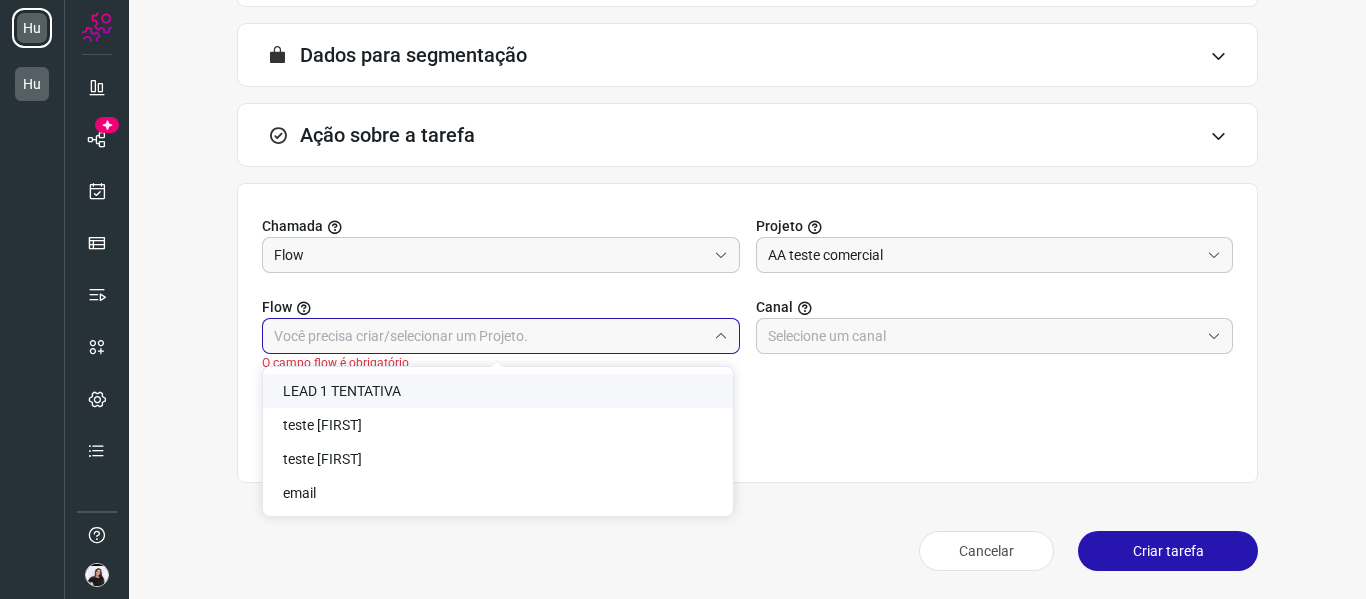 click on "LEAD 1 TENTATIVA" 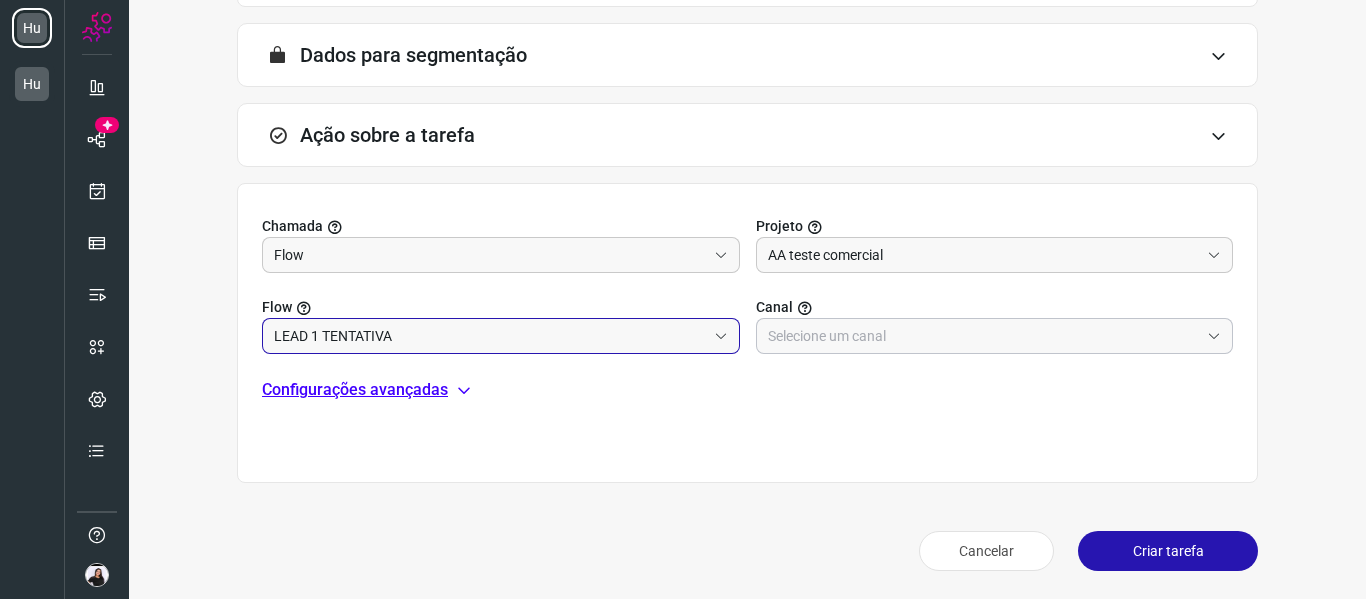 click at bounding box center (984, 336) 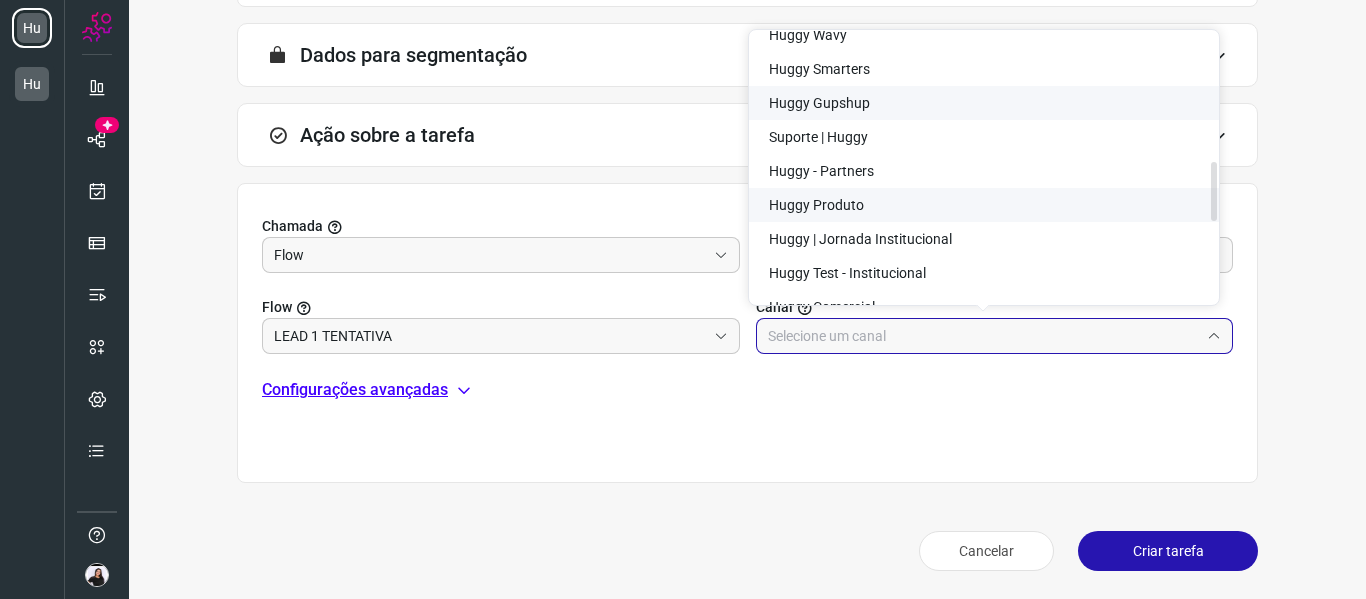scroll, scrollTop: 600, scrollLeft: 0, axis: vertical 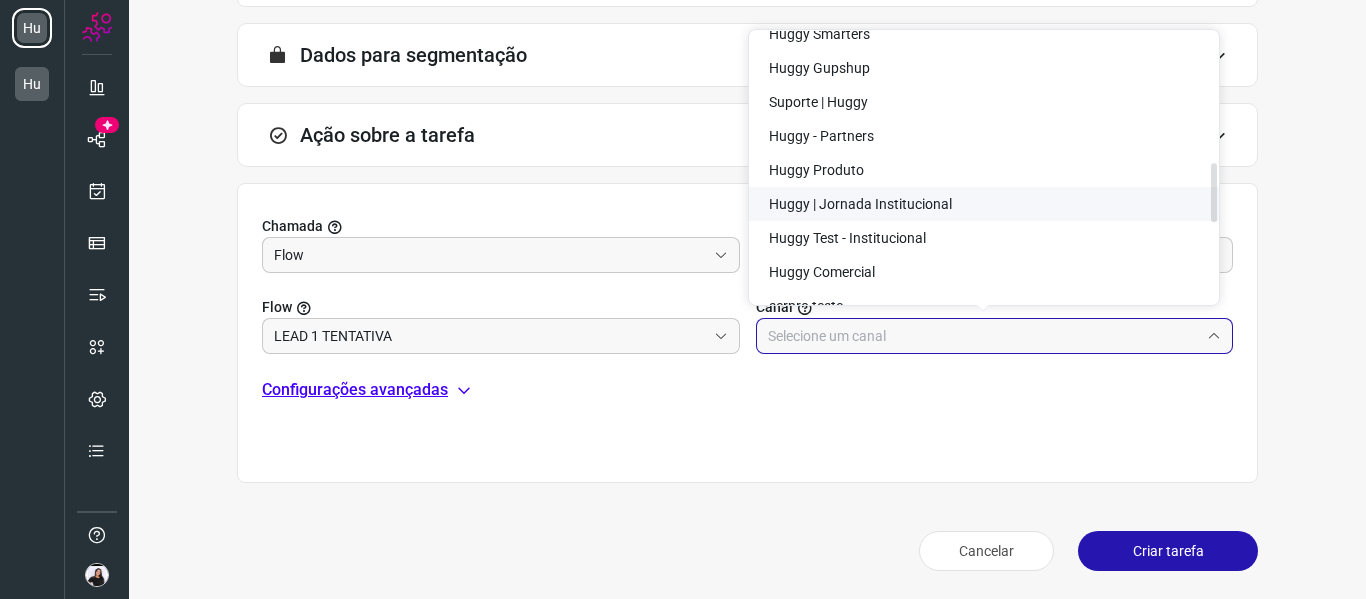 click on "Huggy | Jornada Institucional" 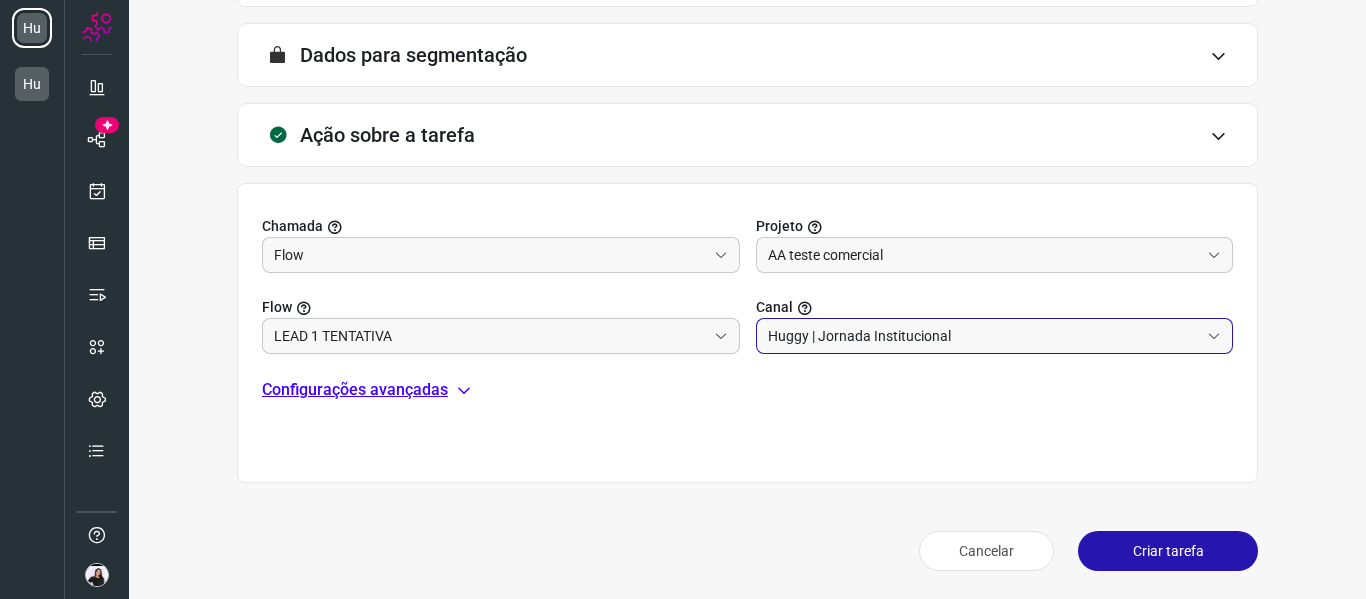 click on "Criar tarefa" at bounding box center (1168, 551) 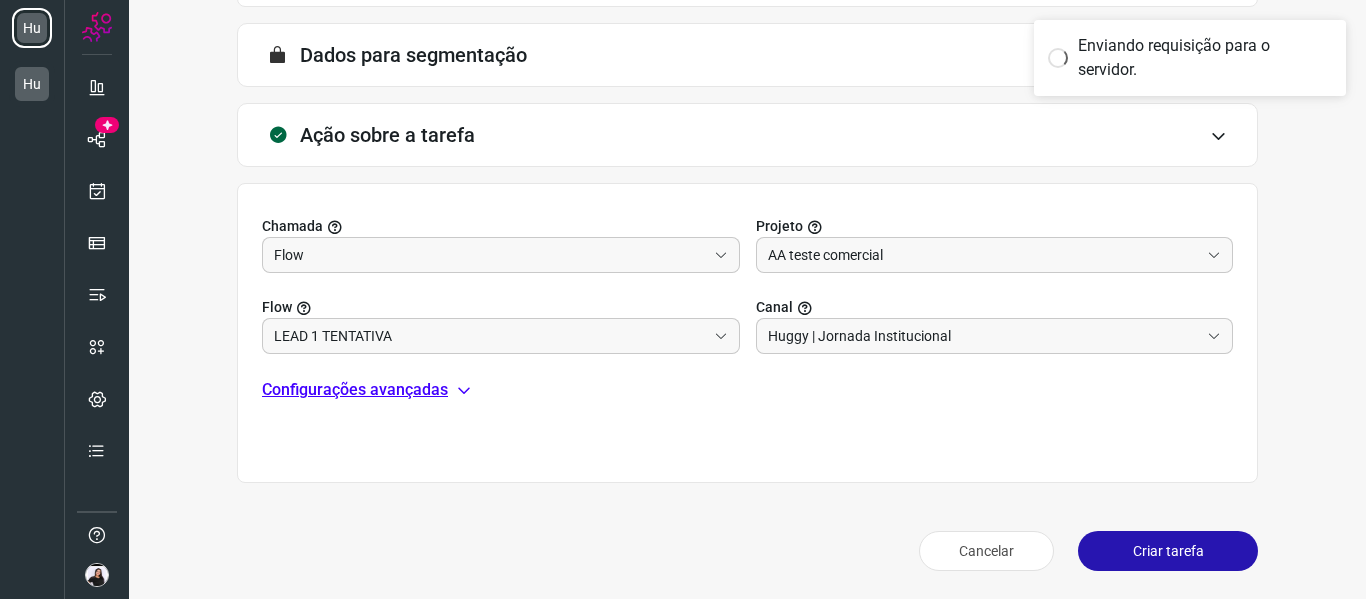 scroll, scrollTop: 434, scrollLeft: 0, axis: vertical 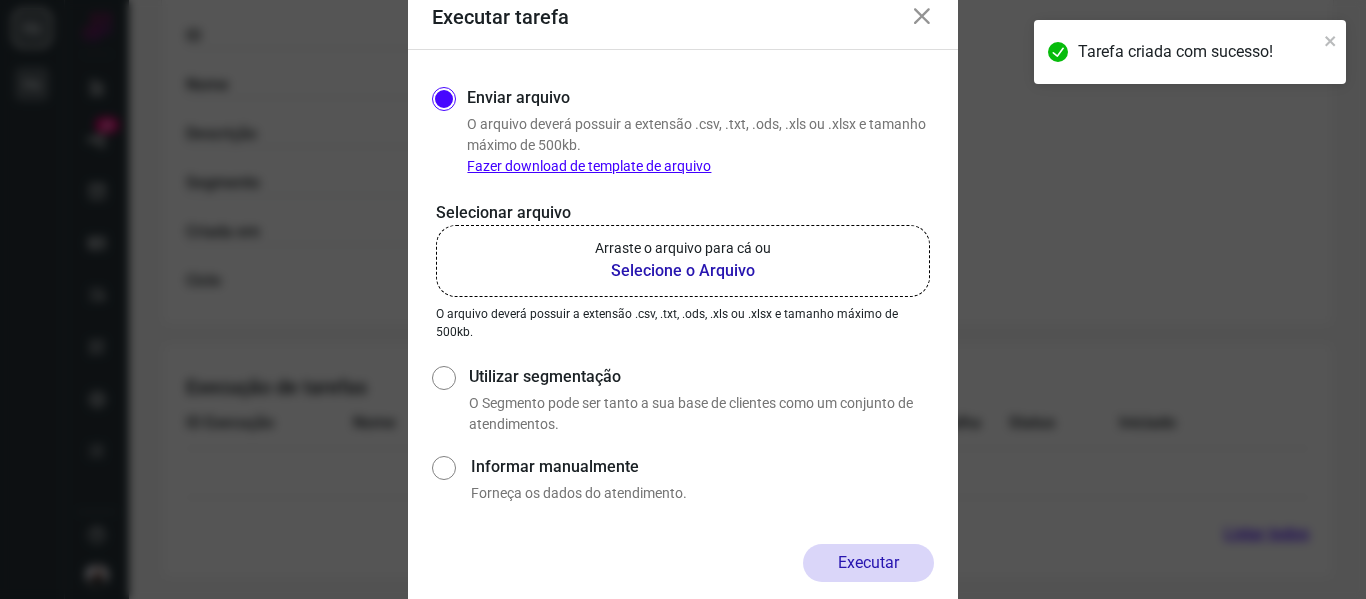 click on "Arraste o arquivo para cá ou" at bounding box center [683, 248] 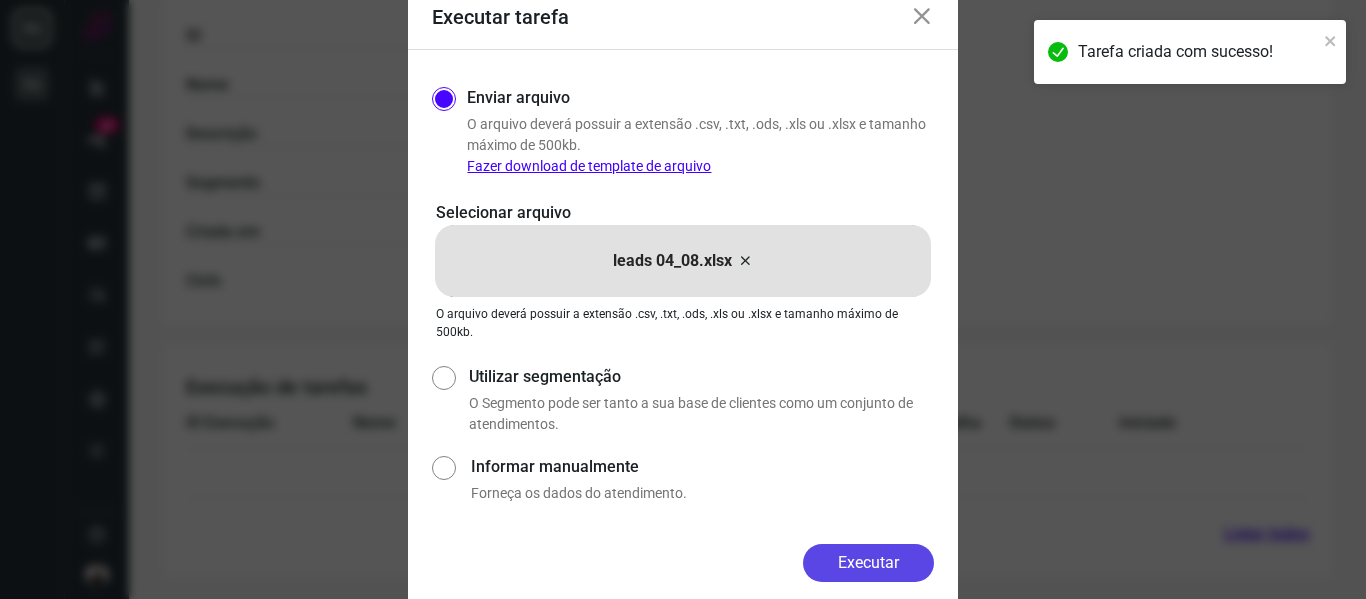 click on "Executar" at bounding box center (868, 563) 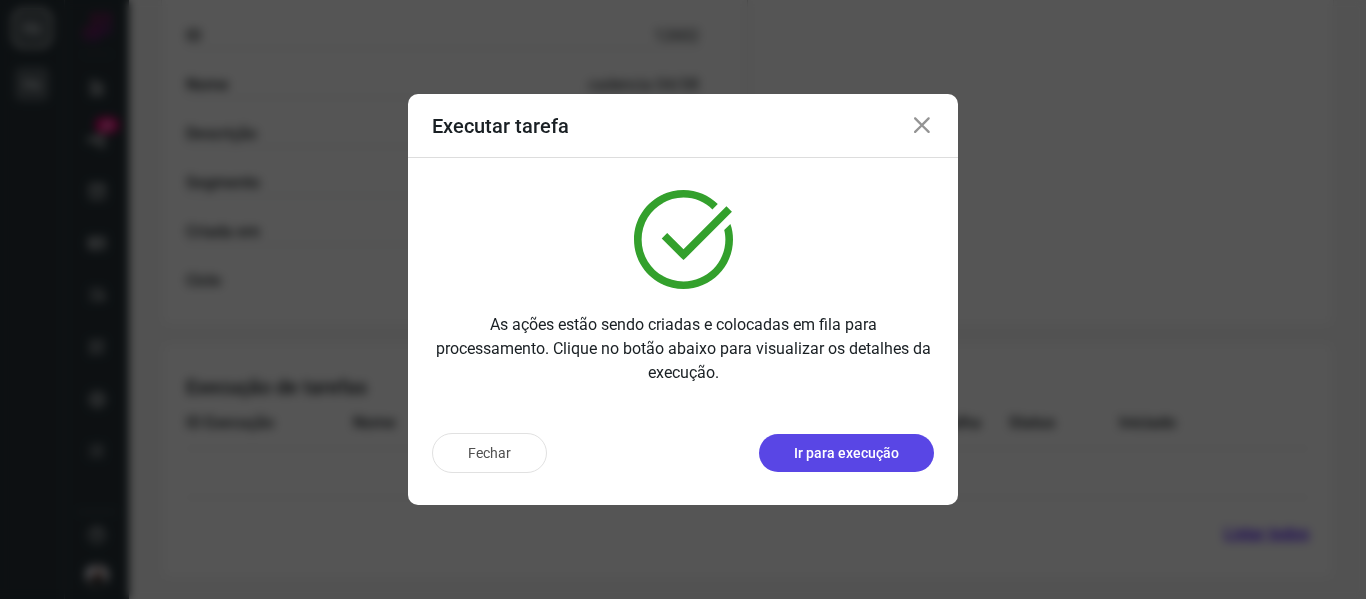 click on "Ir para execução" at bounding box center (846, 453) 